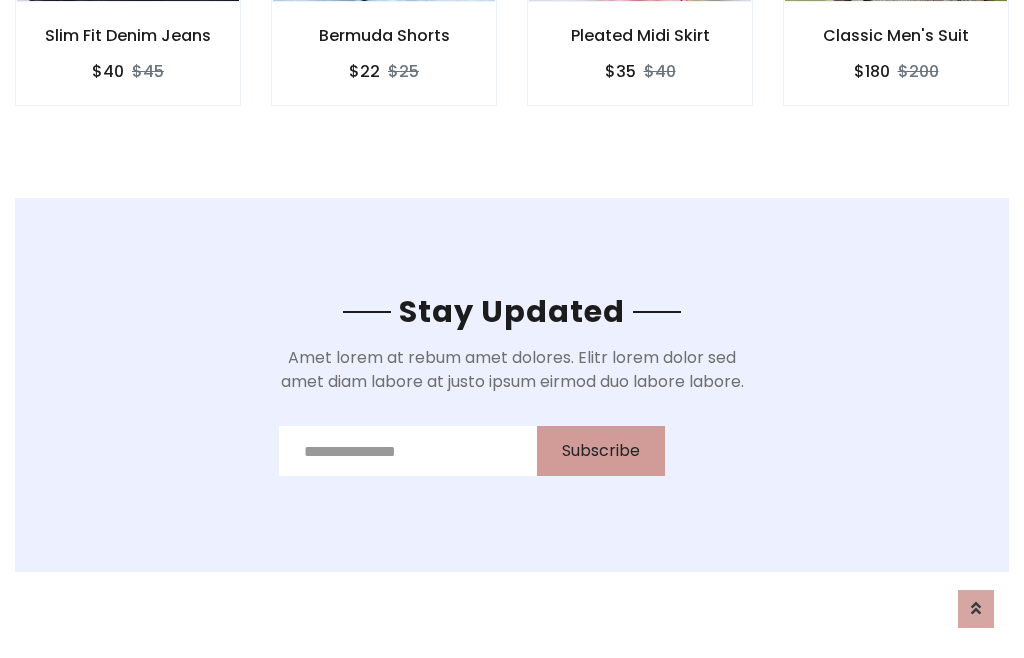 scroll, scrollTop: 0, scrollLeft: 0, axis: both 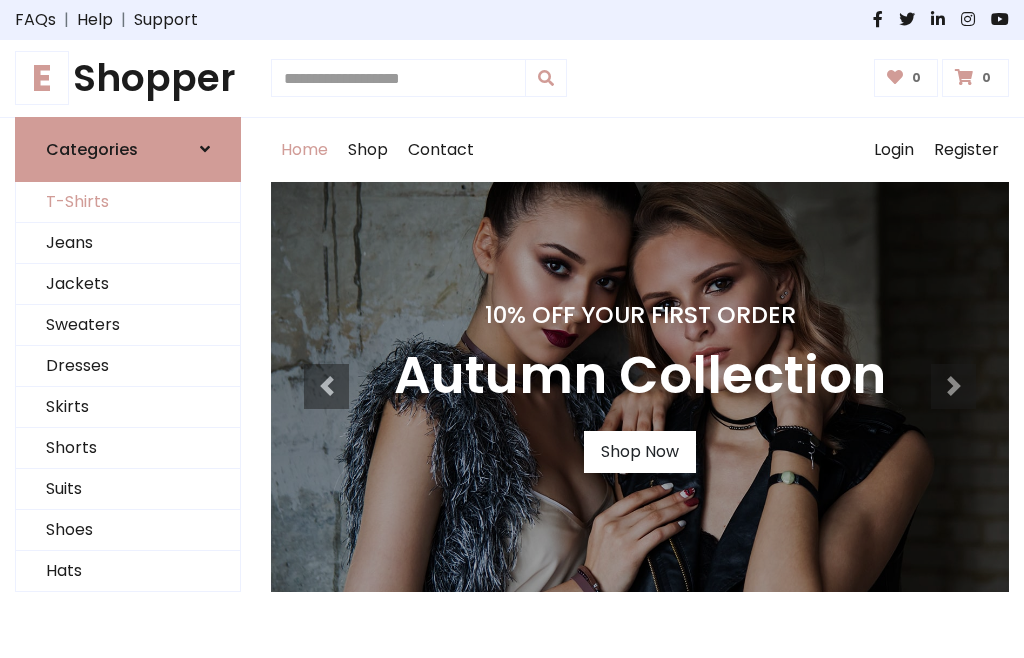 click on "T-Shirts" at bounding box center (128, 202) 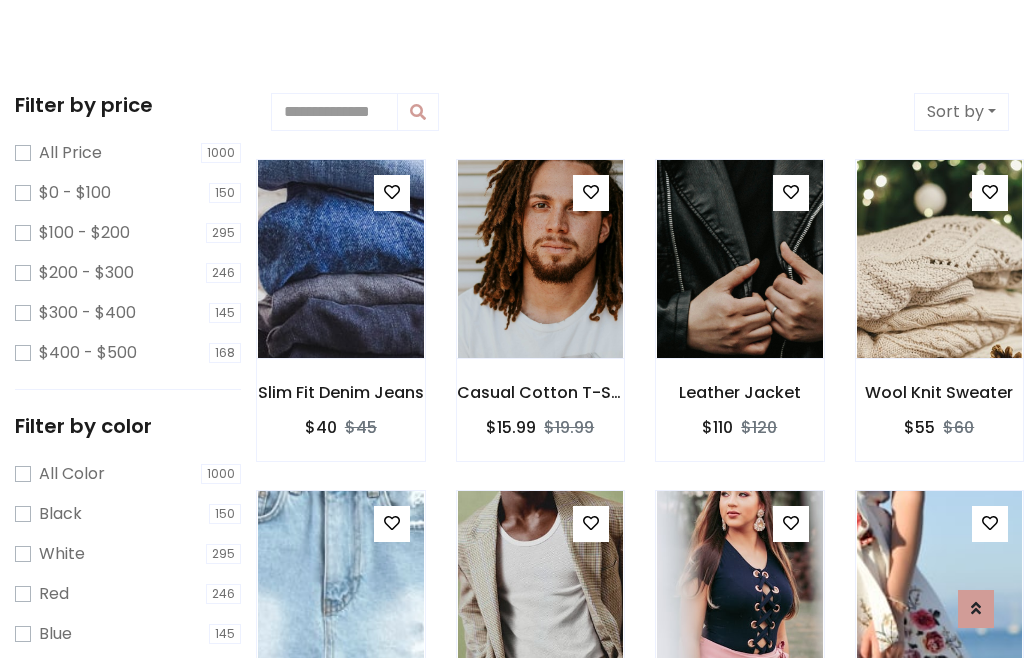 scroll, scrollTop: 485, scrollLeft: 0, axis: vertical 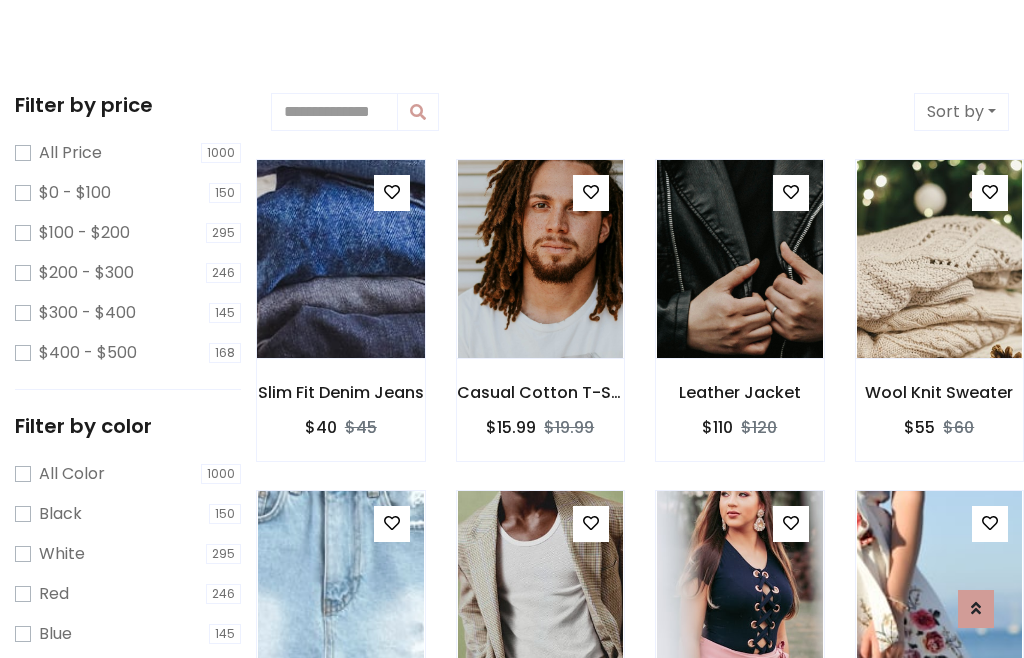 click at bounding box center (340, 259) 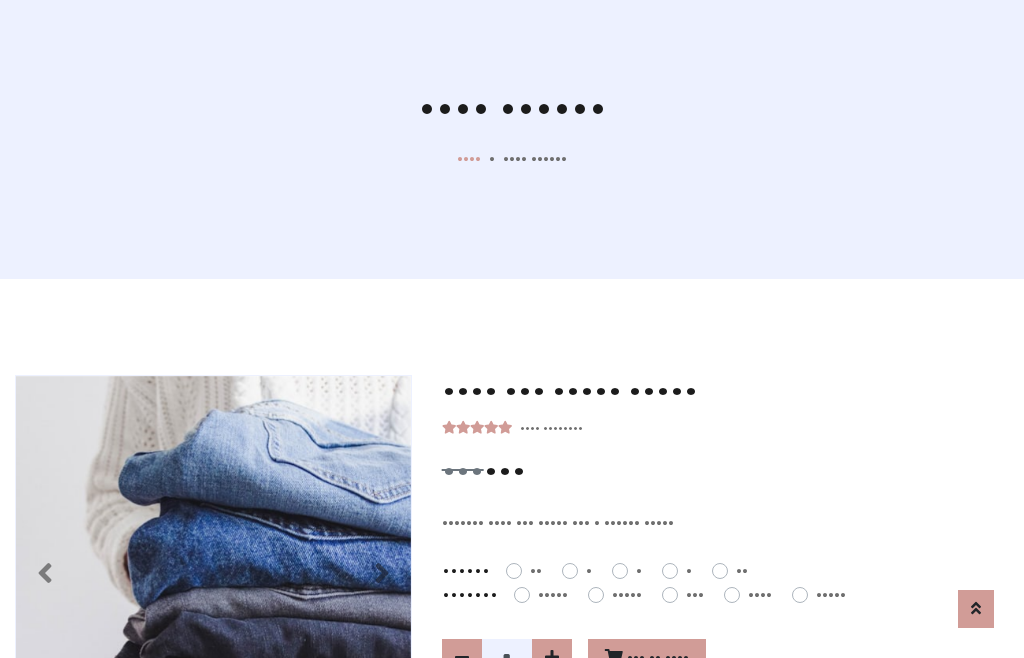 scroll, scrollTop: 365, scrollLeft: 0, axis: vertical 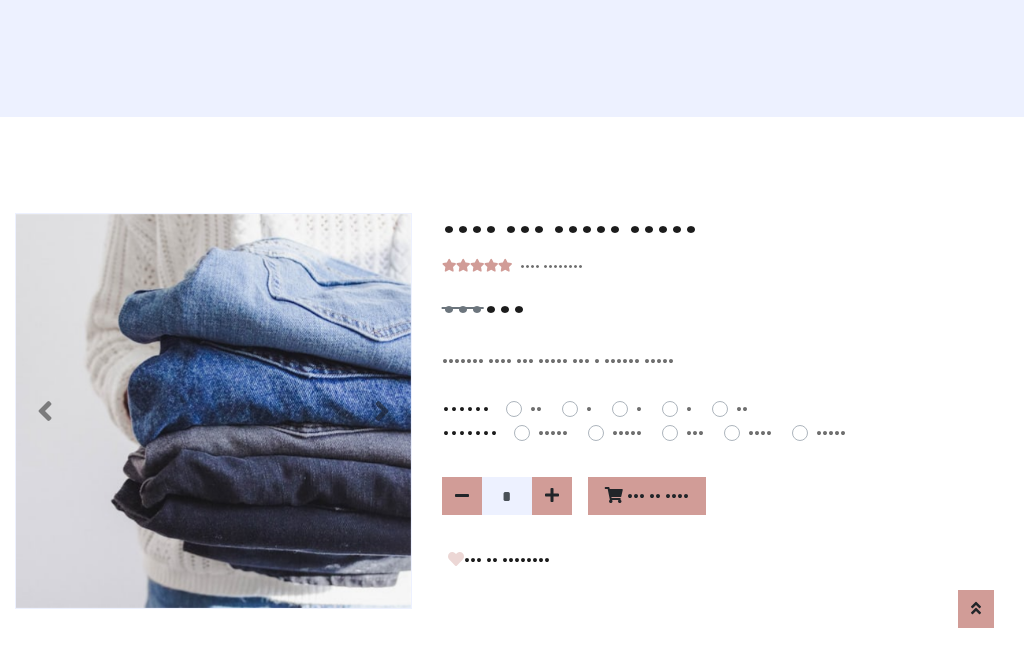 click on "••" at bounding box center (536, 409) 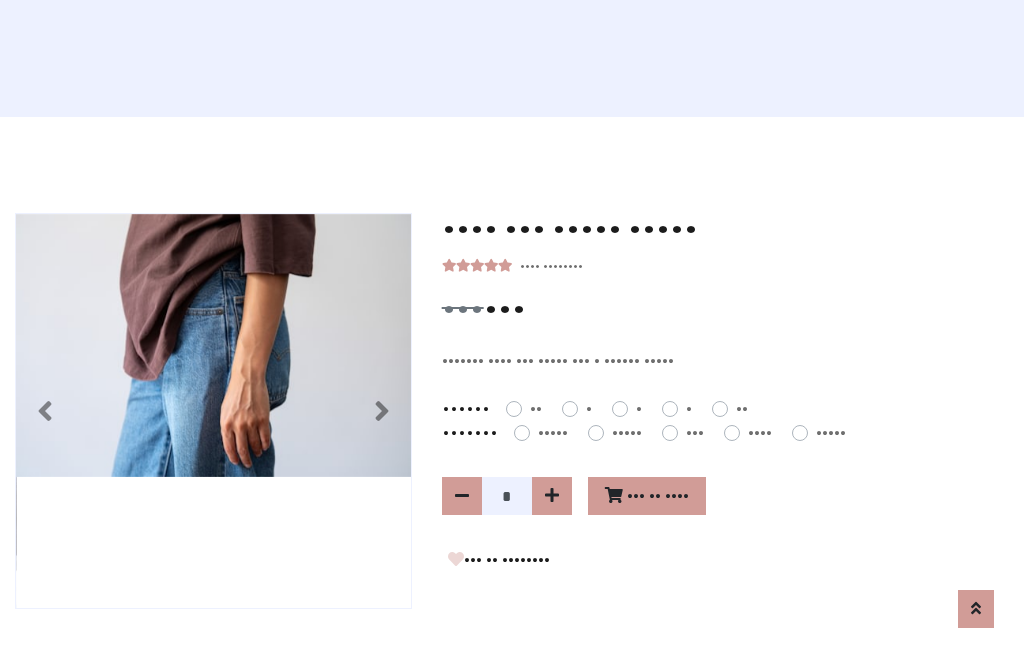 click on "•••••" at bounding box center (627, 433) 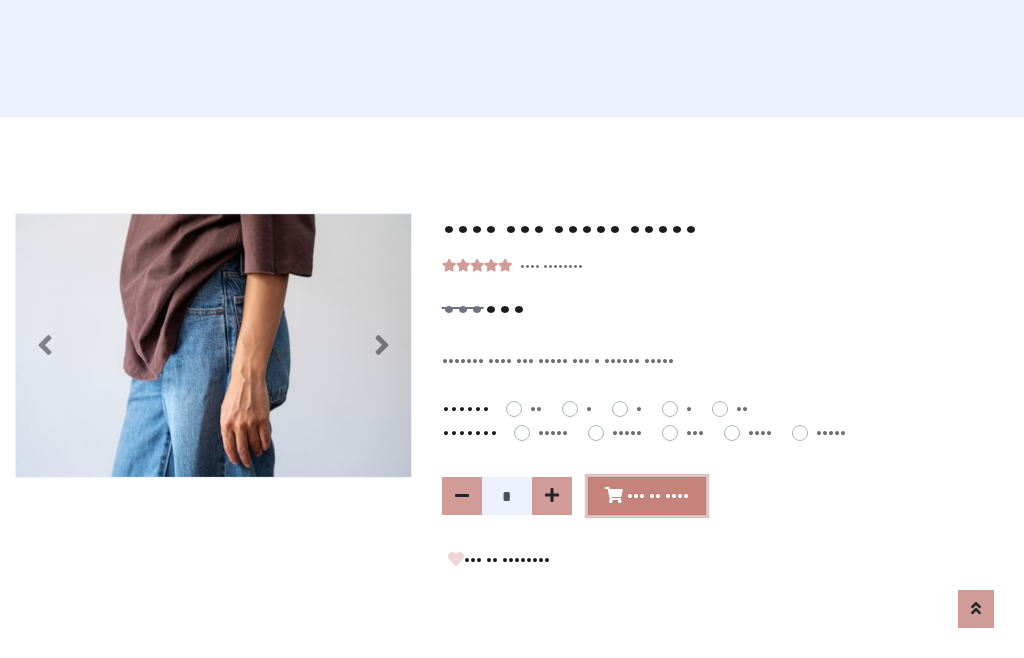 click on "••• •• ••••" at bounding box center [647, 496] 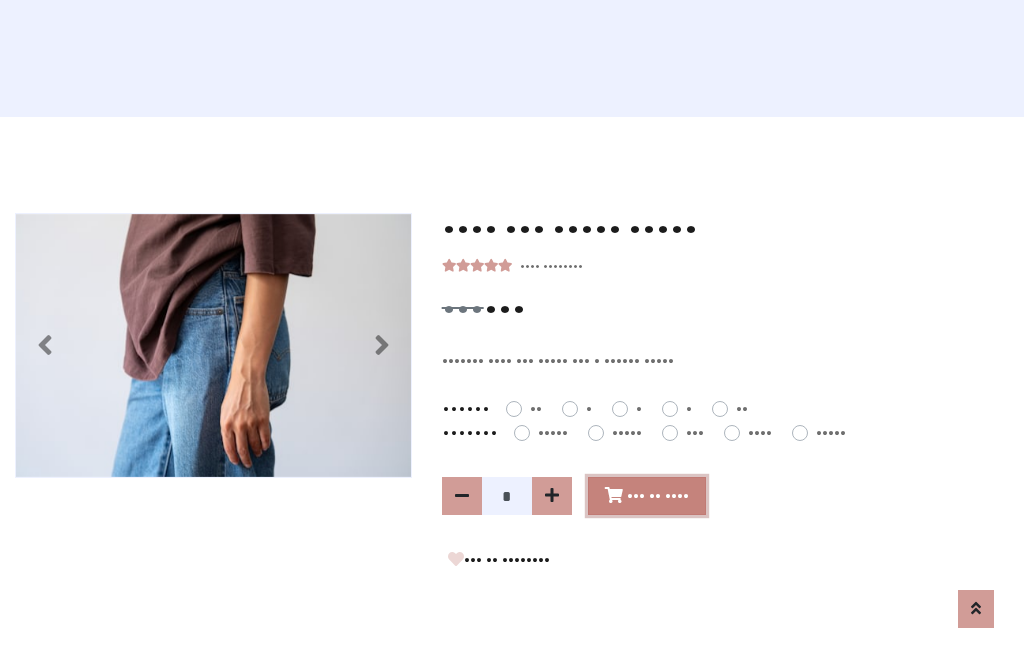 scroll, scrollTop: 0, scrollLeft: 0, axis: both 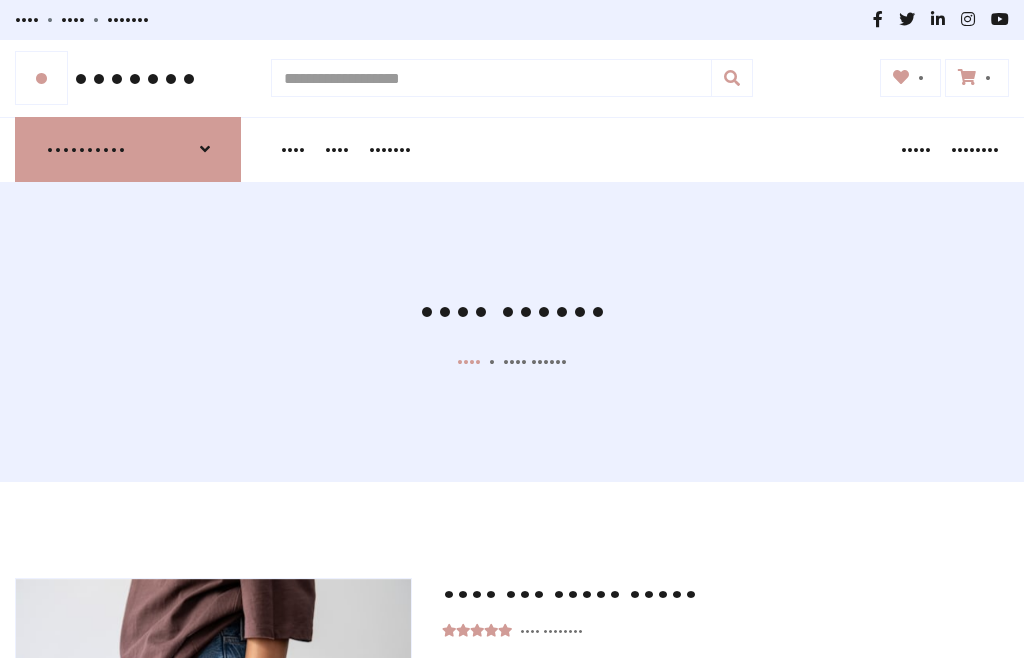 click at bounding box center [967, 77] 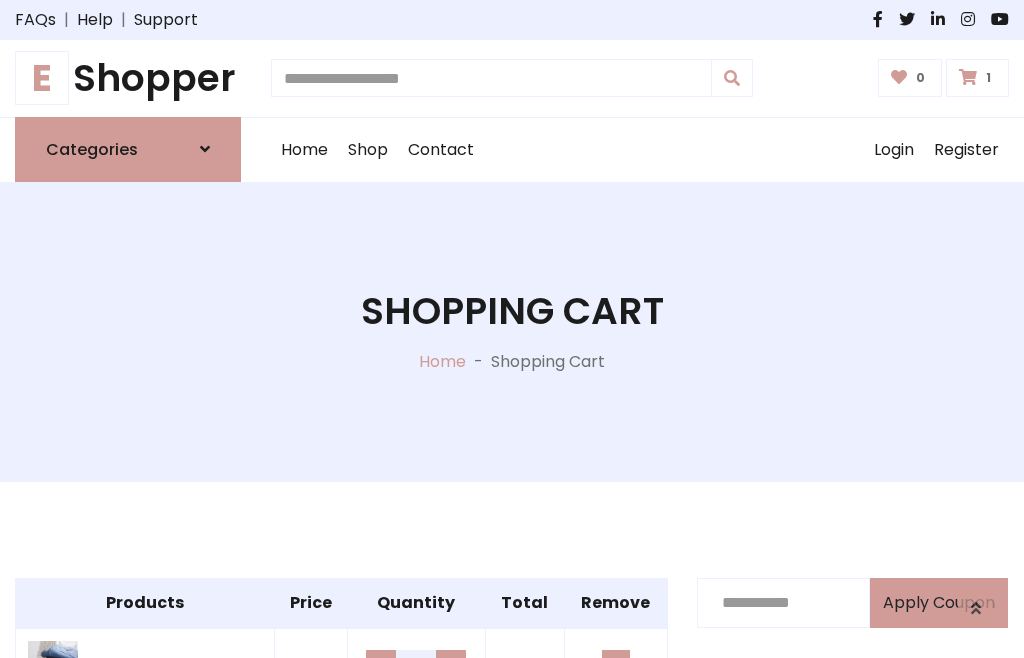 scroll, scrollTop: 468, scrollLeft: 0, axis: vertical 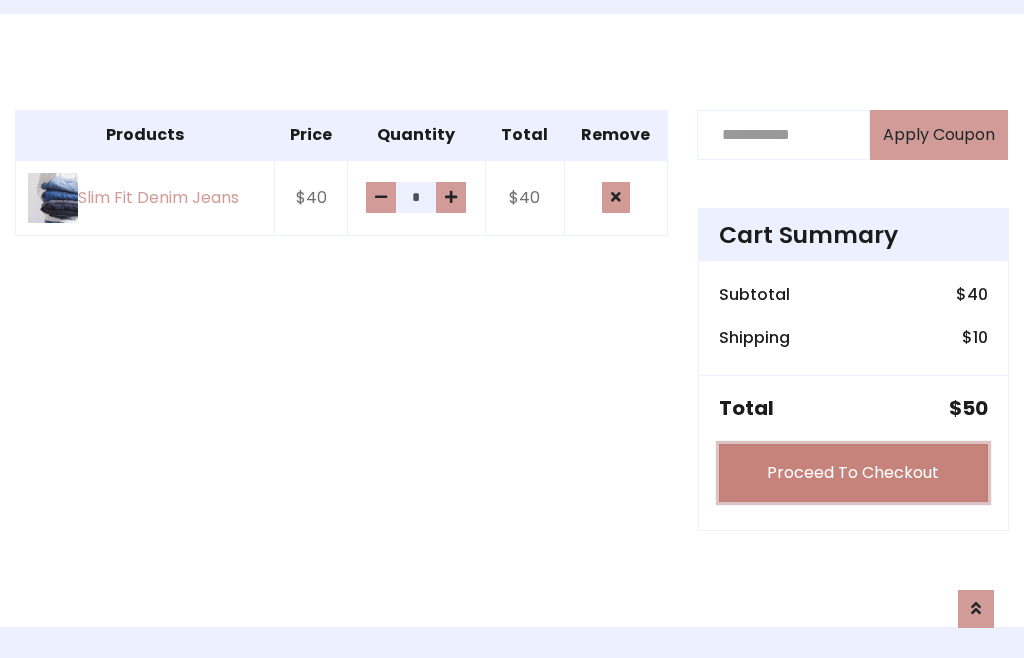 click on "Proceed To Checkout" at bounding box center [853, 473] 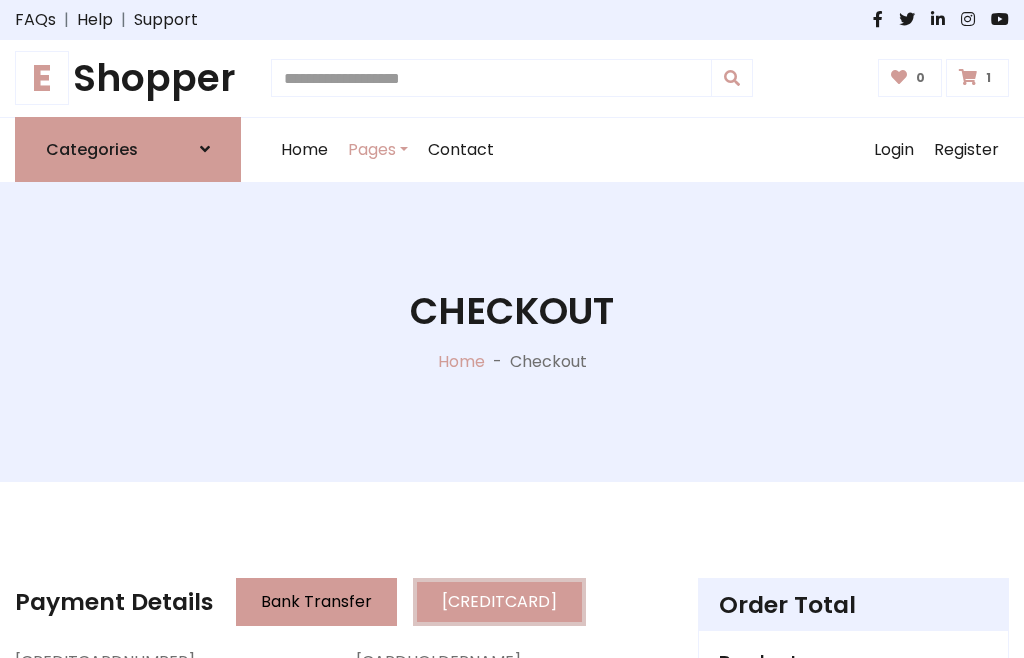 scroll, scrollTop: 62, scrollLeft: 0, axis: vertical 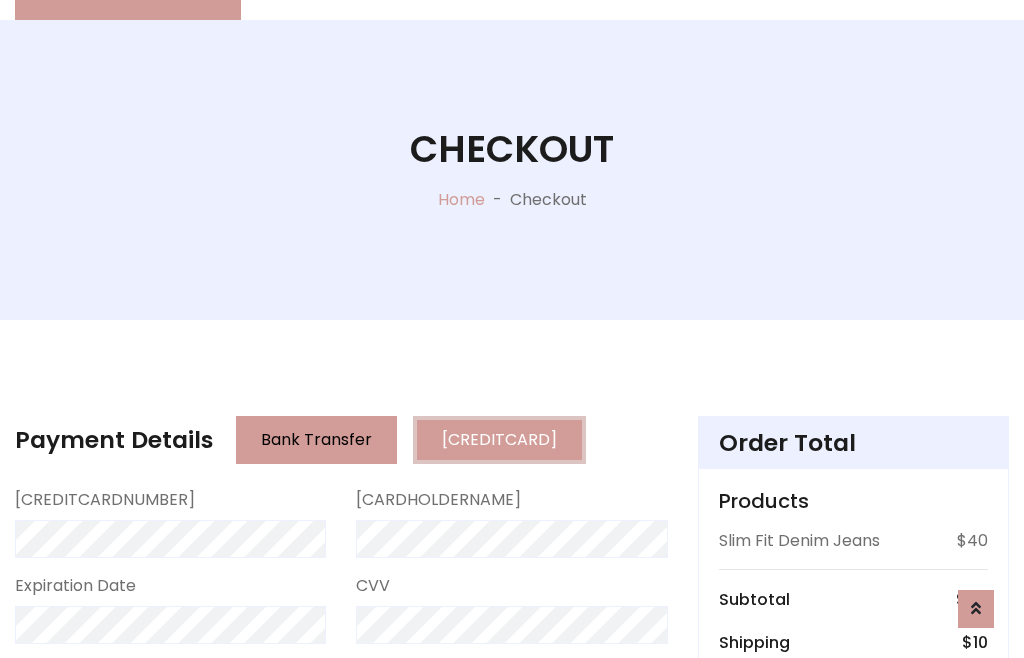 click on "Go to shipping" at bounding box center (853, 856) 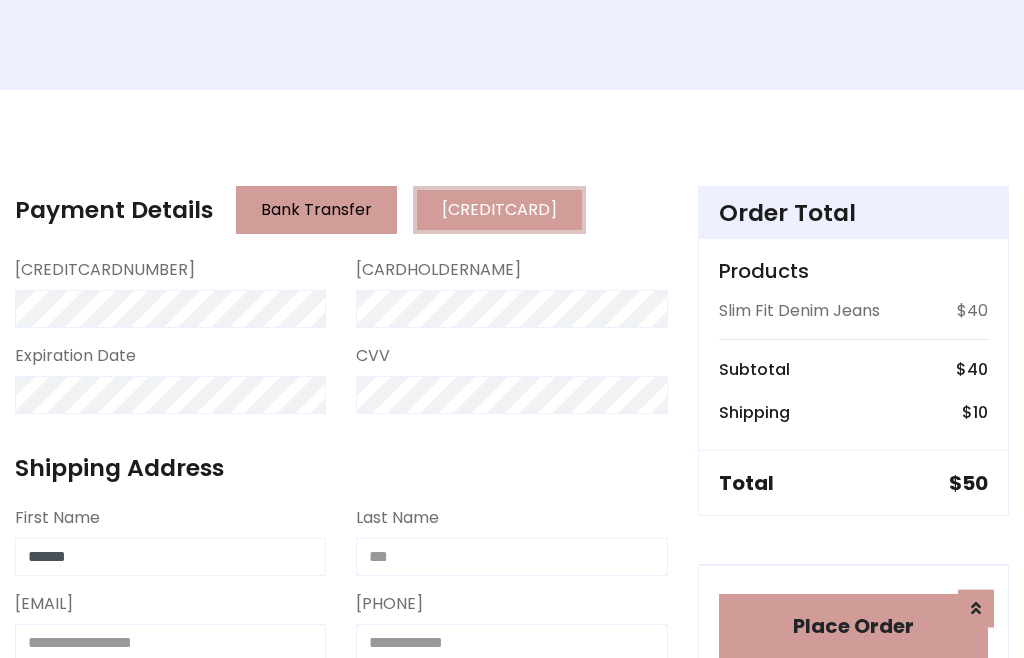 type on "******" 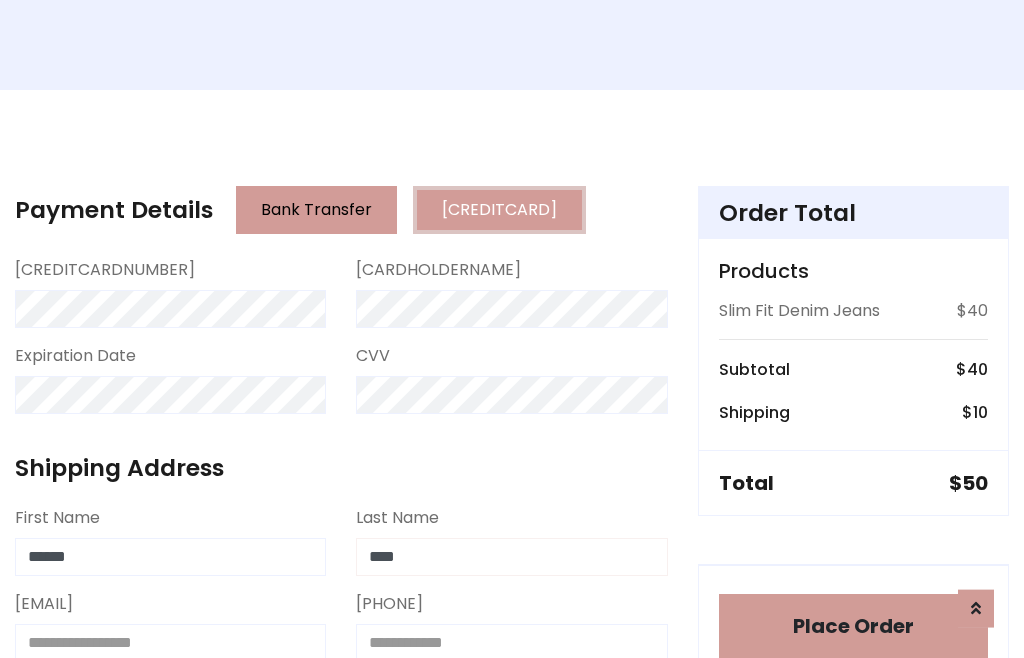 type on "****" 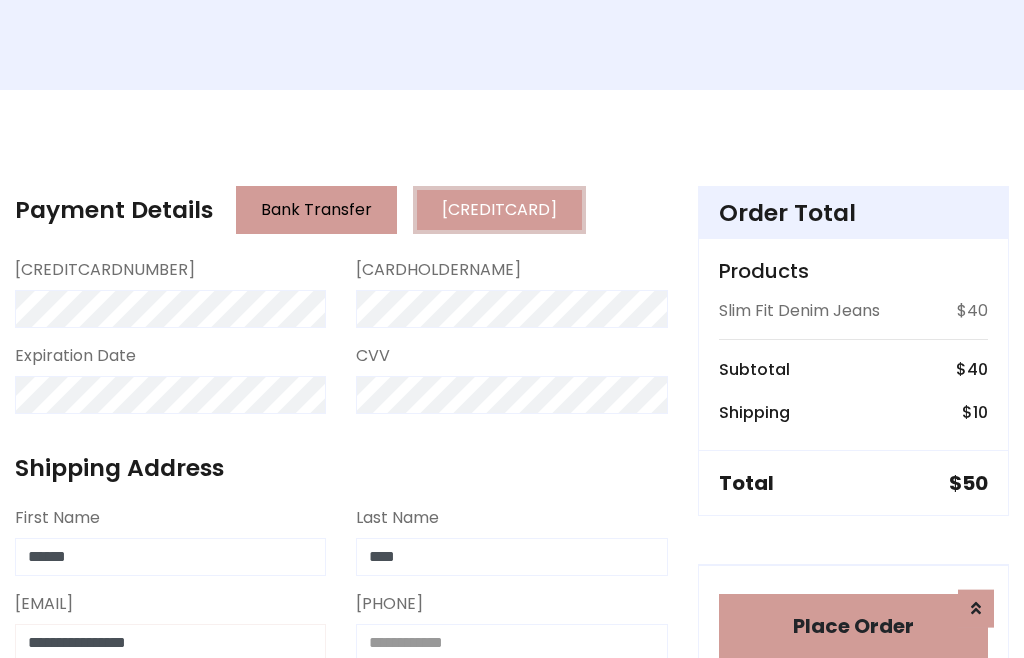 type on "**********" 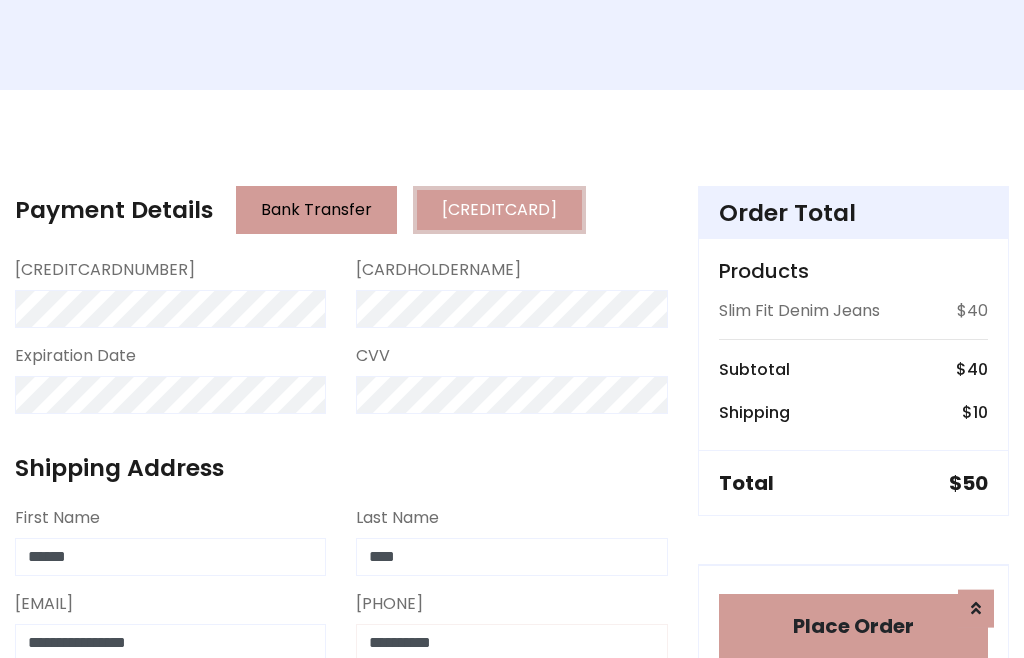 type on "**********" 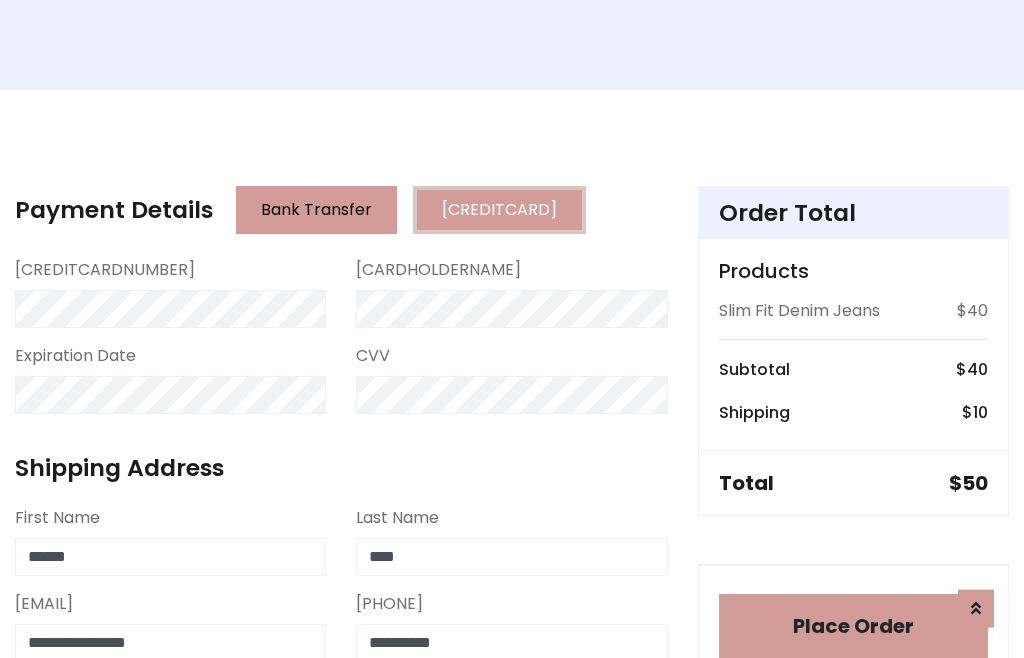 scroll, scrollTop: 482, scrollLeft: 0, axis: vertical 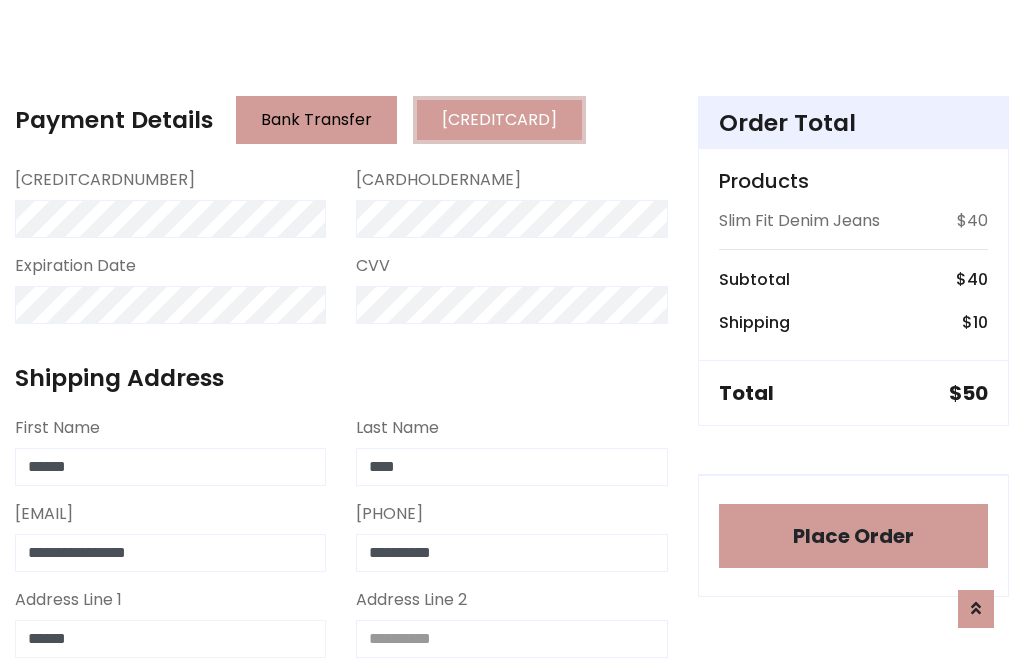 type on "******" 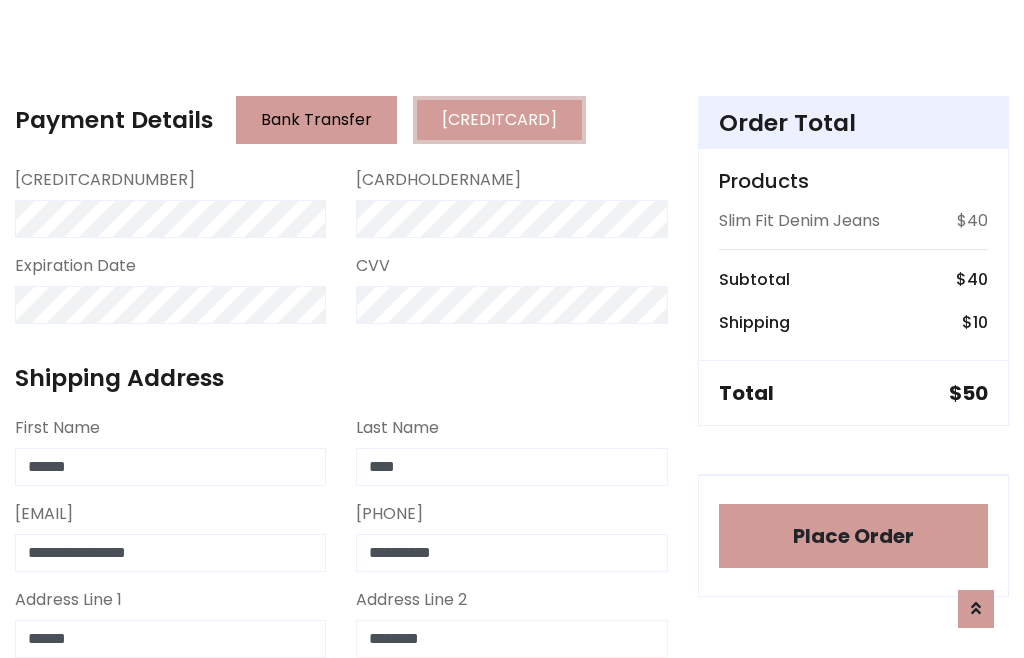 type on "********" 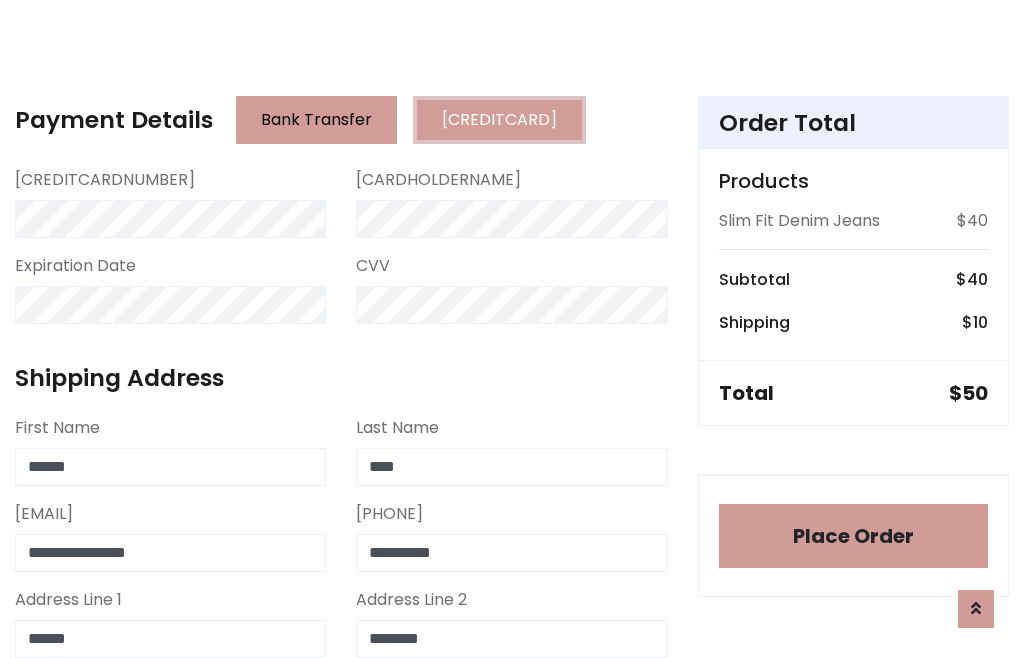 scroll, scrollTop: 568, scrollLeft: 0, axis: vertical 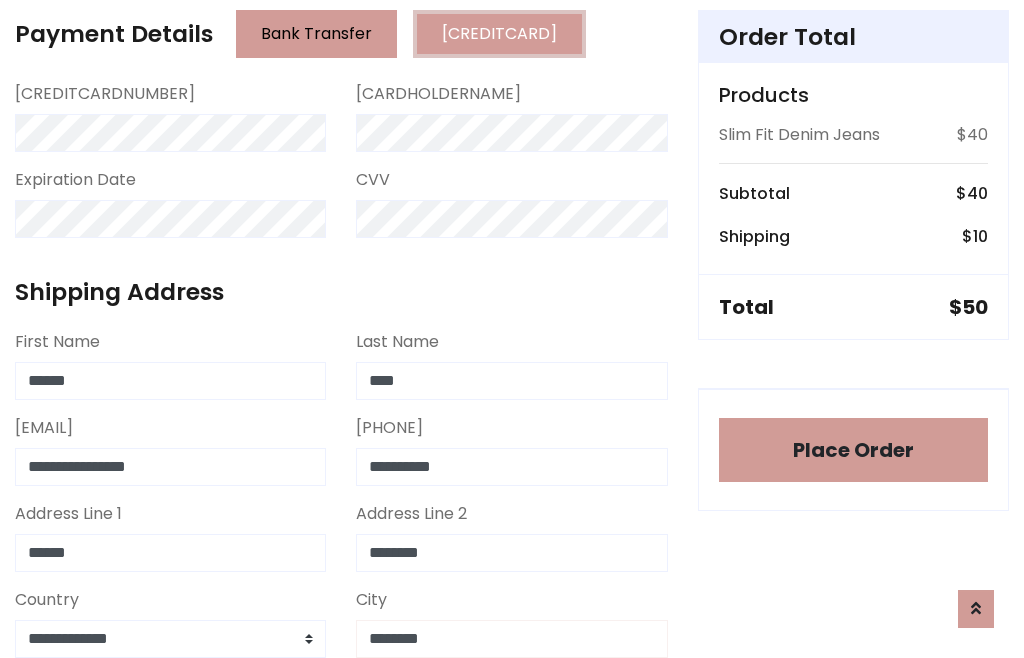 type on "********" 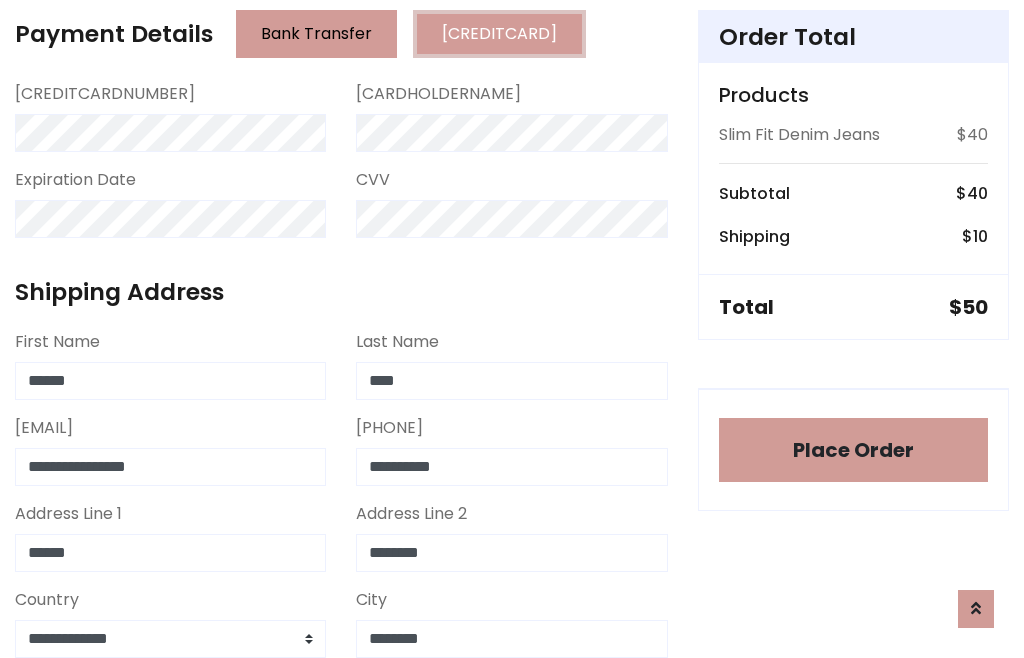 scroll, scrollTop: 654, scrollLeft: 0, axis: vertical 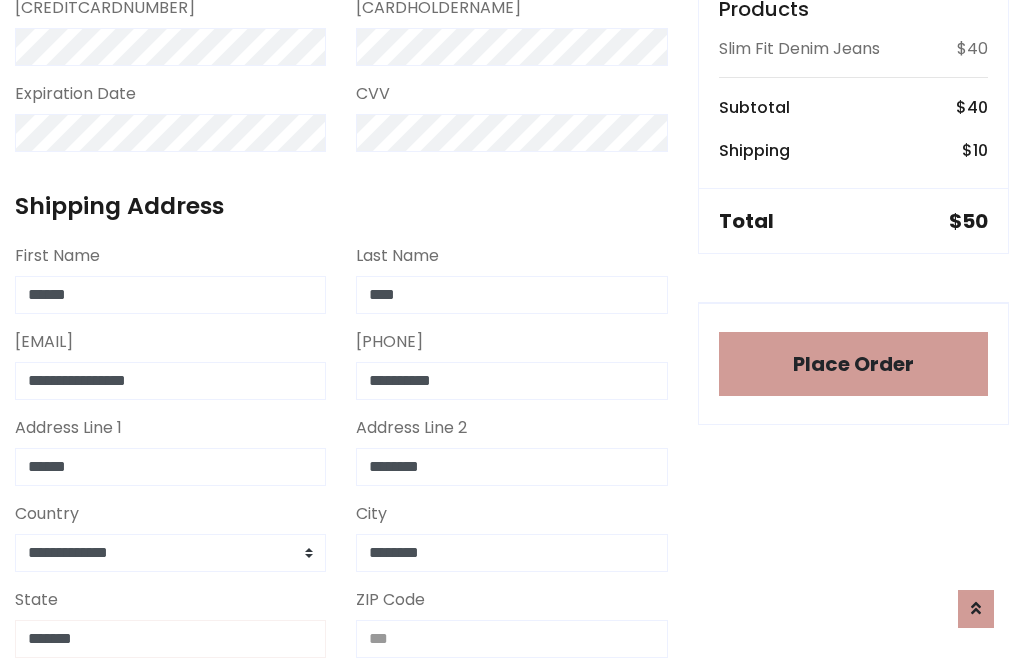 type on "*******" 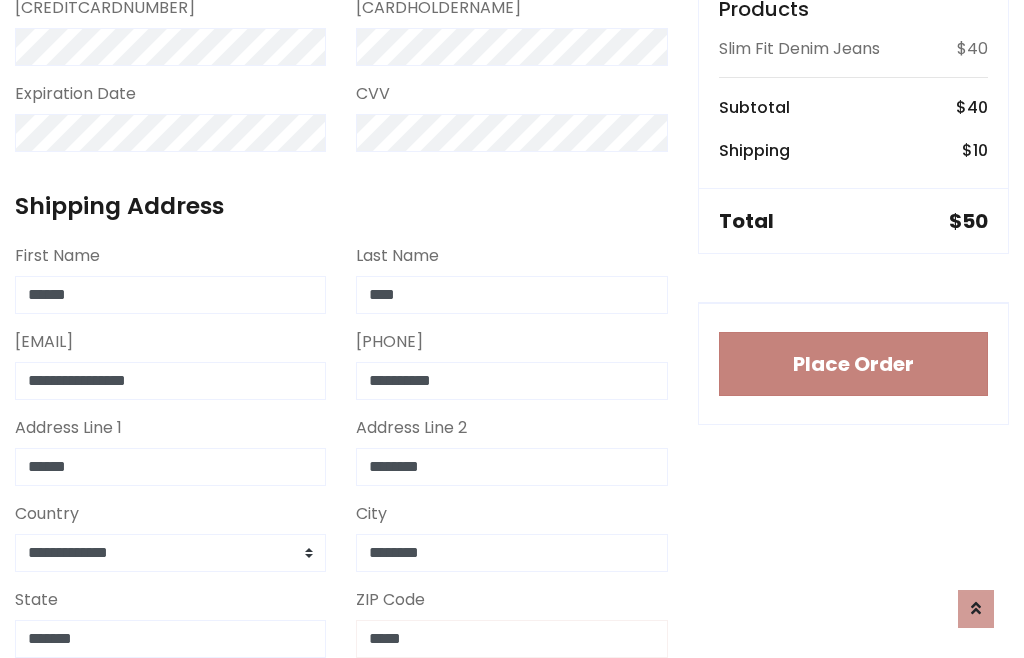 type on "*****" 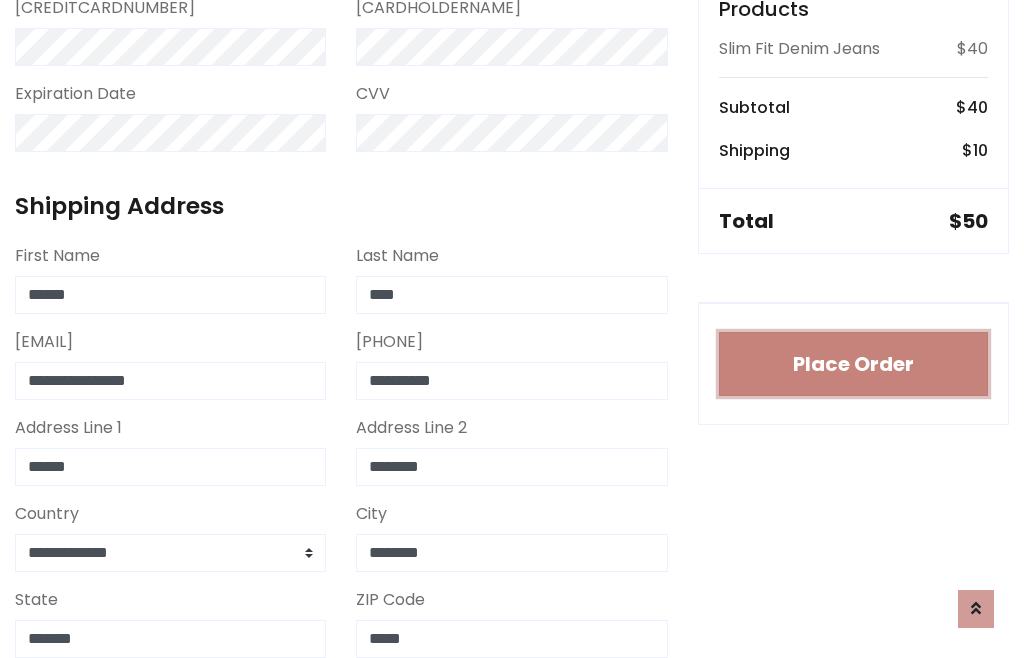 click on "Place Order" at bounding box center (853, 364) 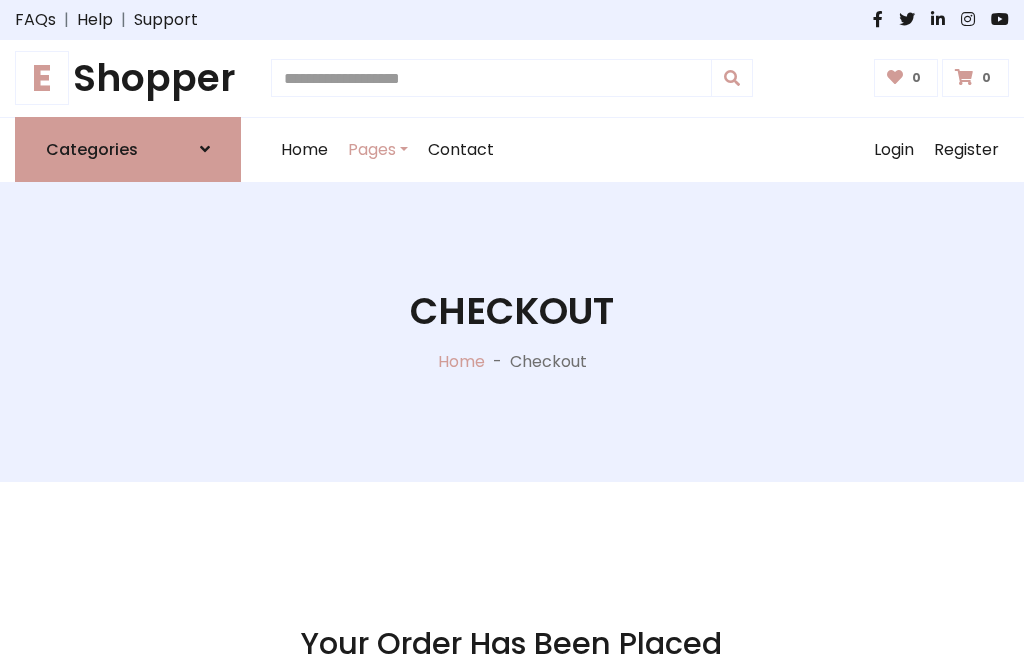 scroll, scrollTop: 0, scrollLeft: 0, axis: both 